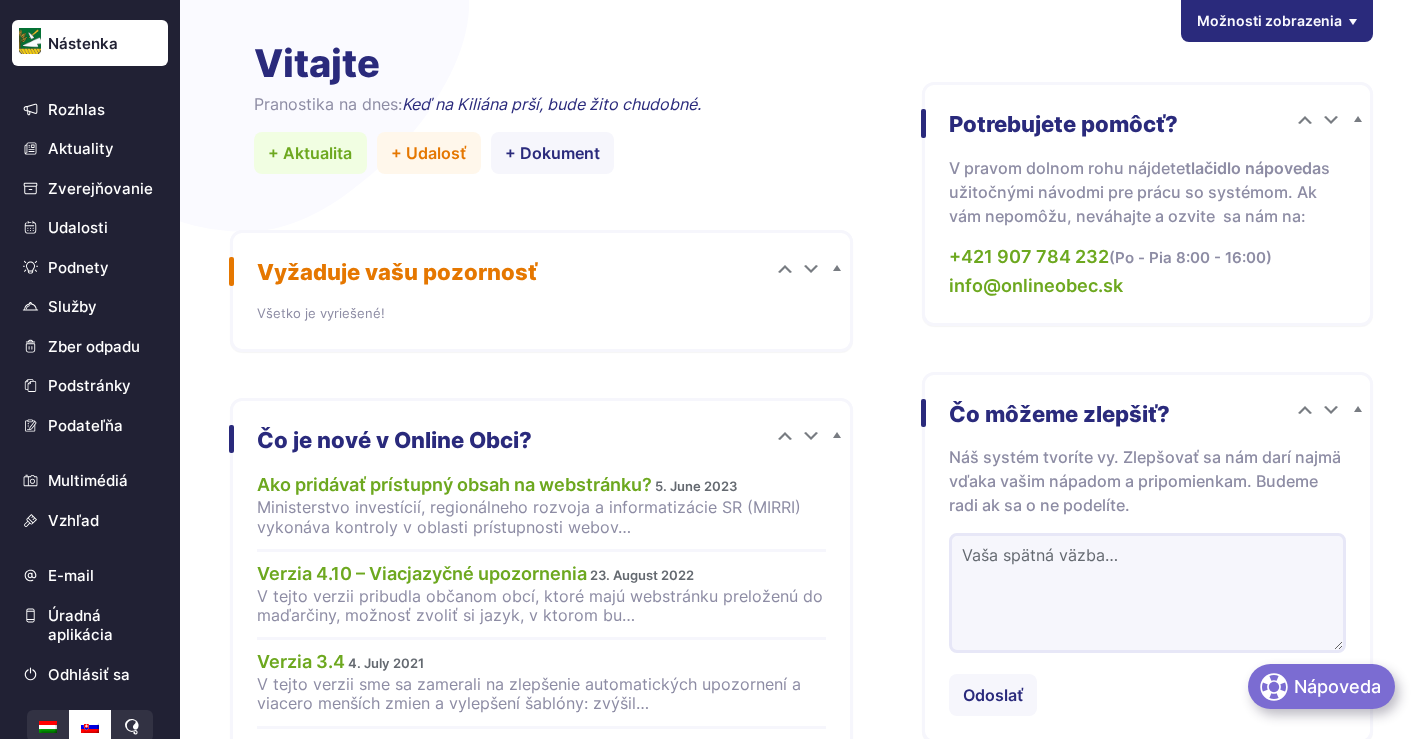 scroll, scrollTop: 0, scrollLeft: 0, axis: both 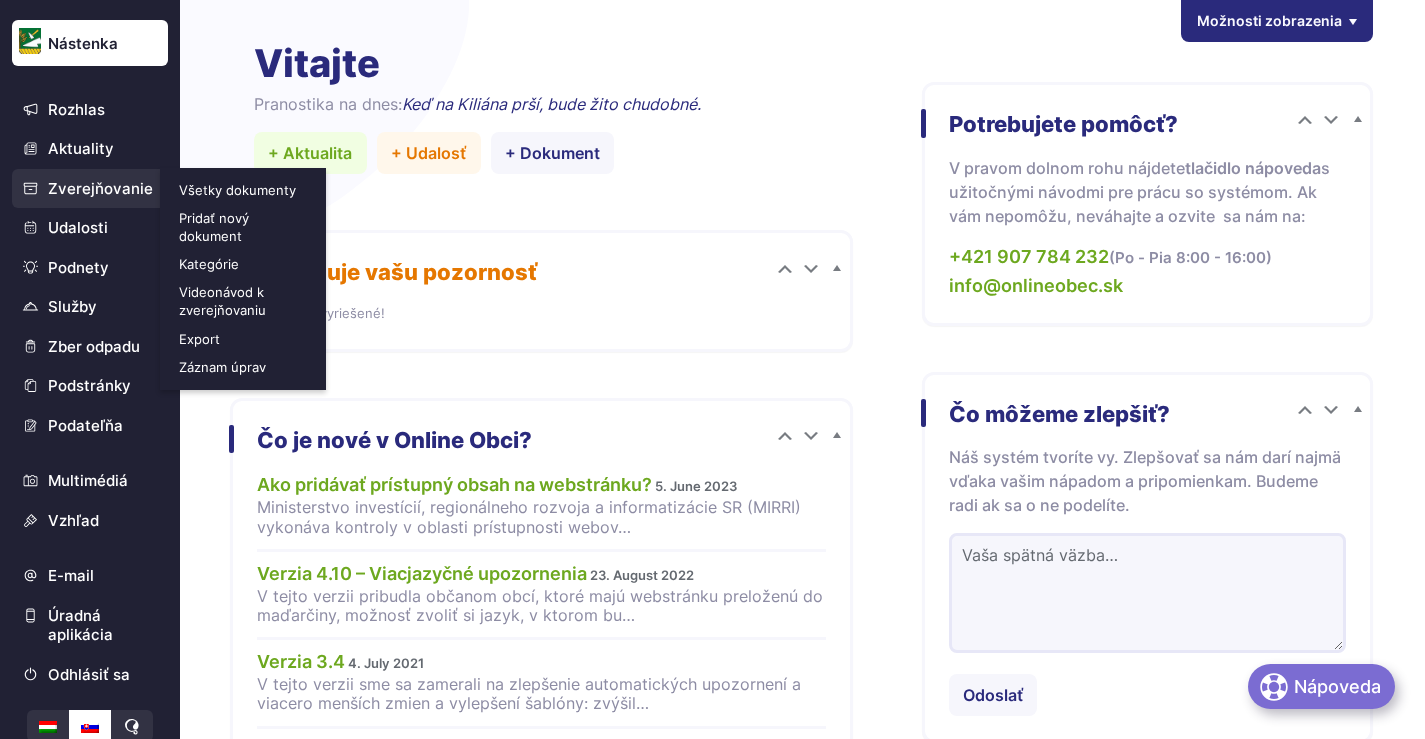 click on "Pridať nový dokument" at bounding box center [245, 227] 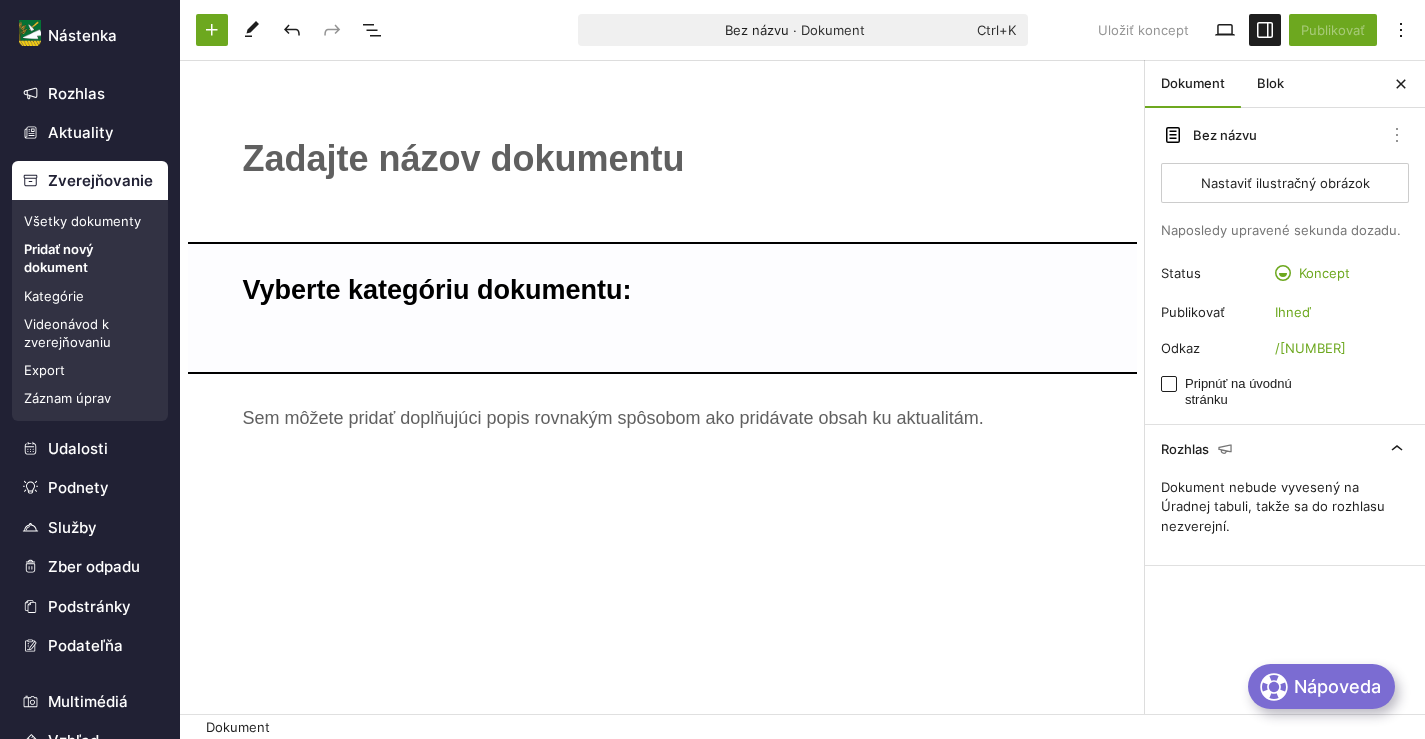 scroll, scrollTop: 0, scrollLeft: 0, axis: both 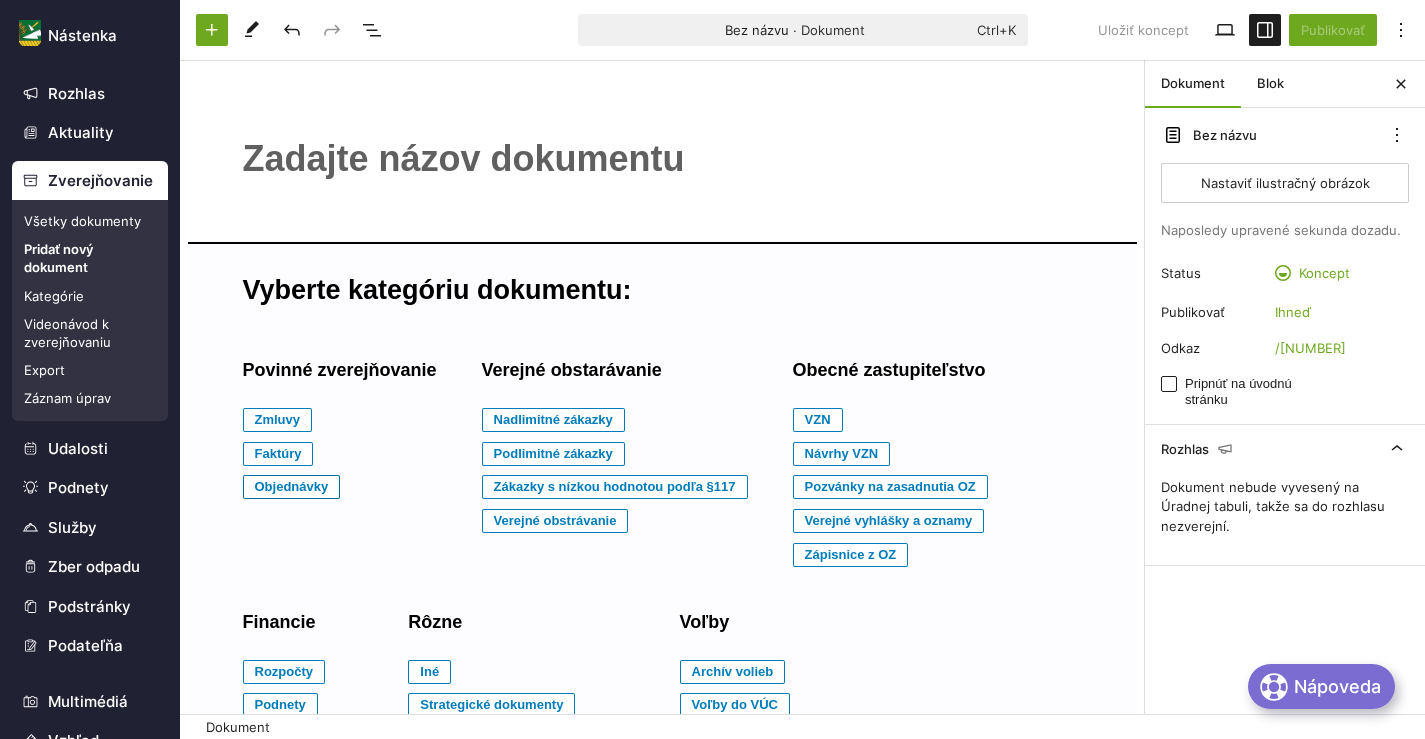 click on "Objednávky" at bounding box center (278, 420) 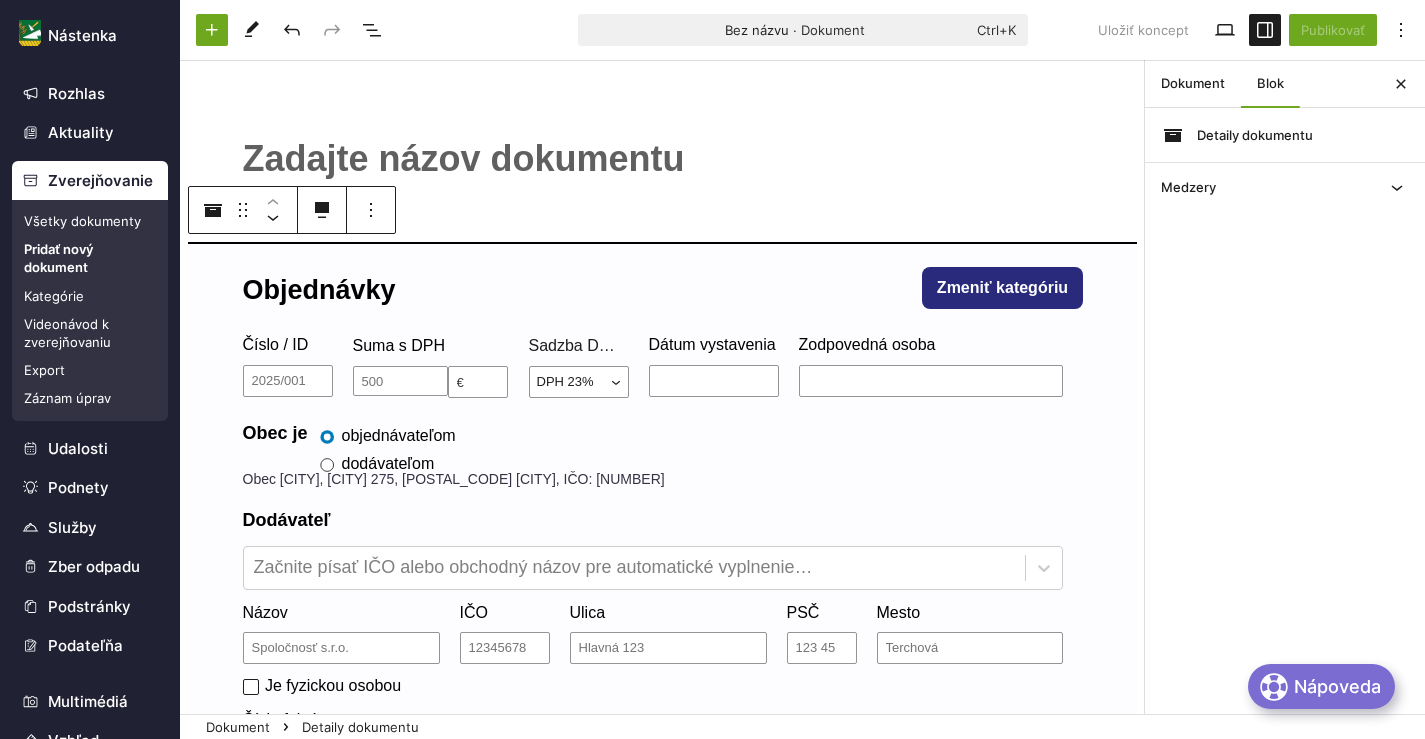 click on "﻿" at bounding box center (663, 159) 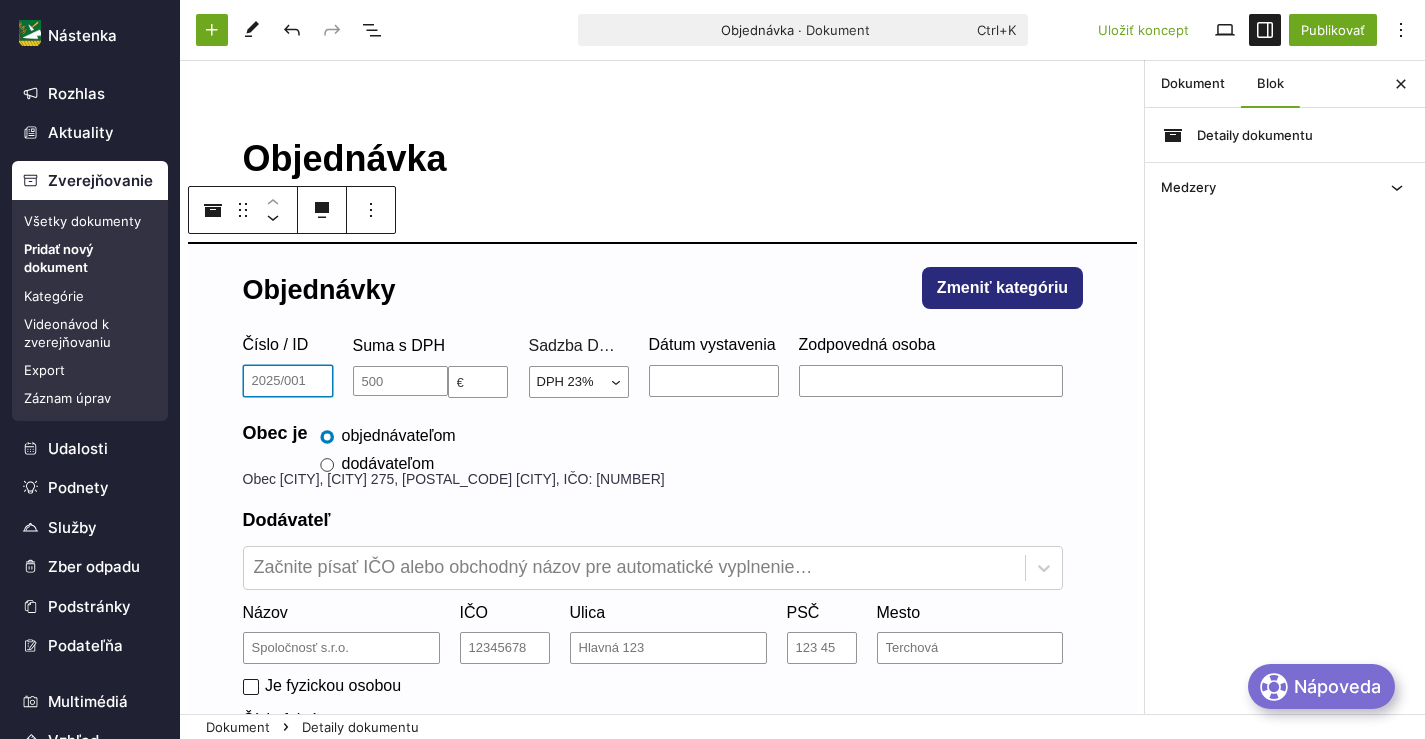 click on "Číslo / ID" at bounding box center (288, 381) 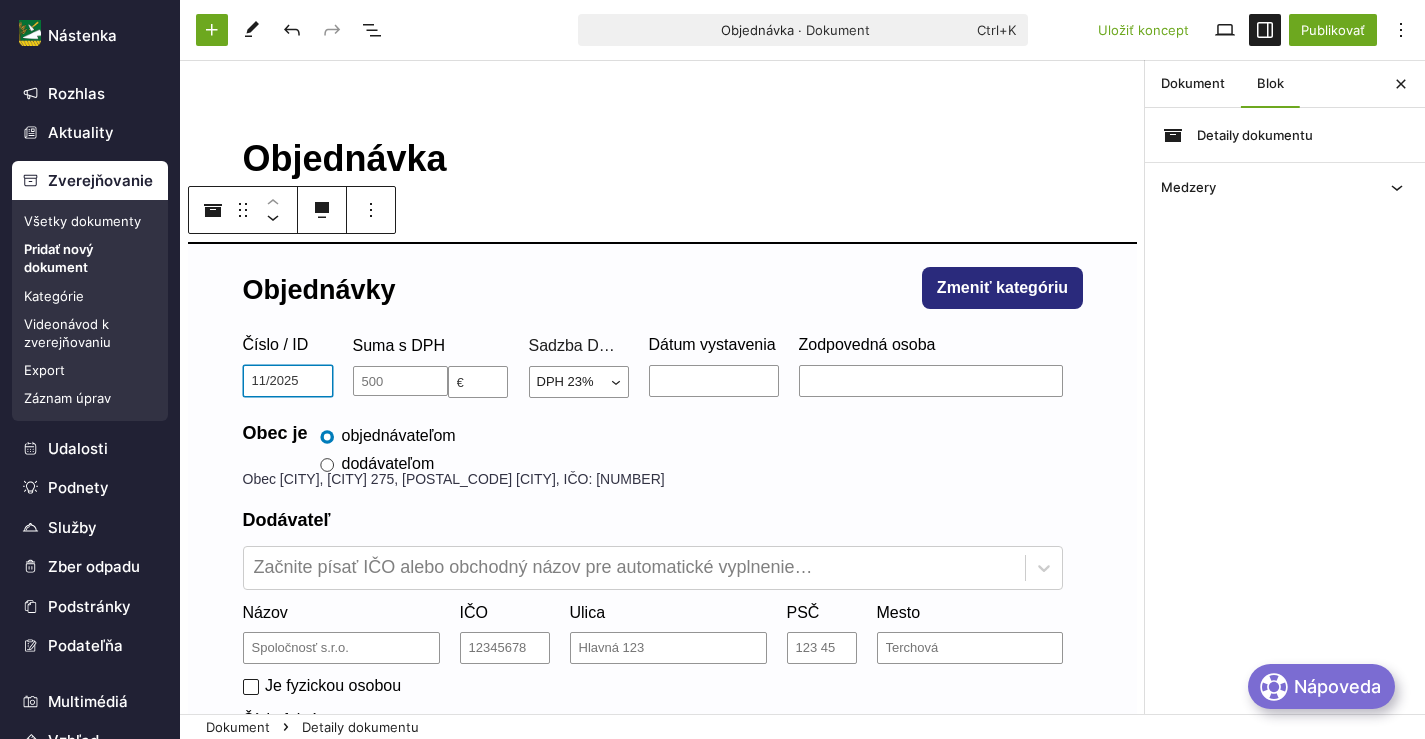 type on "11/2025" 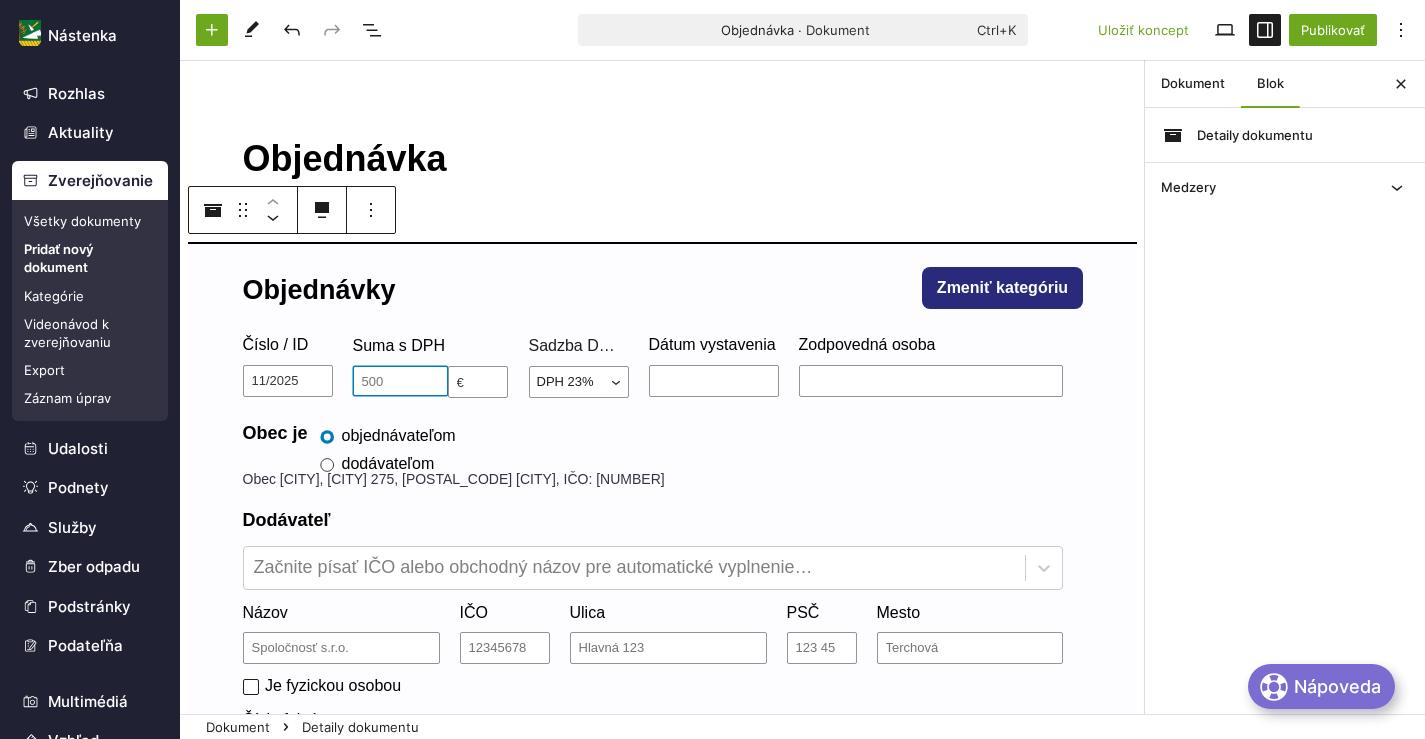 click at bounding box center (400, 381) 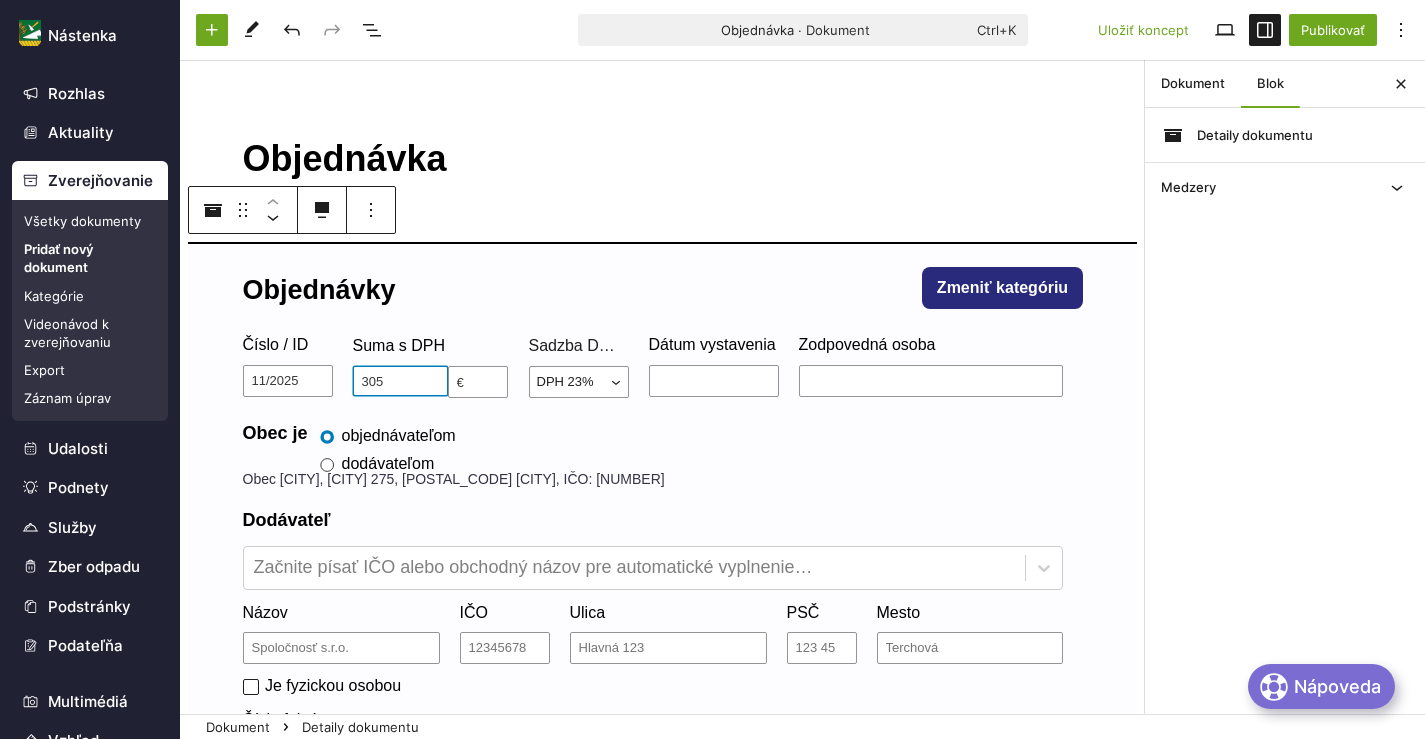 type on "305" 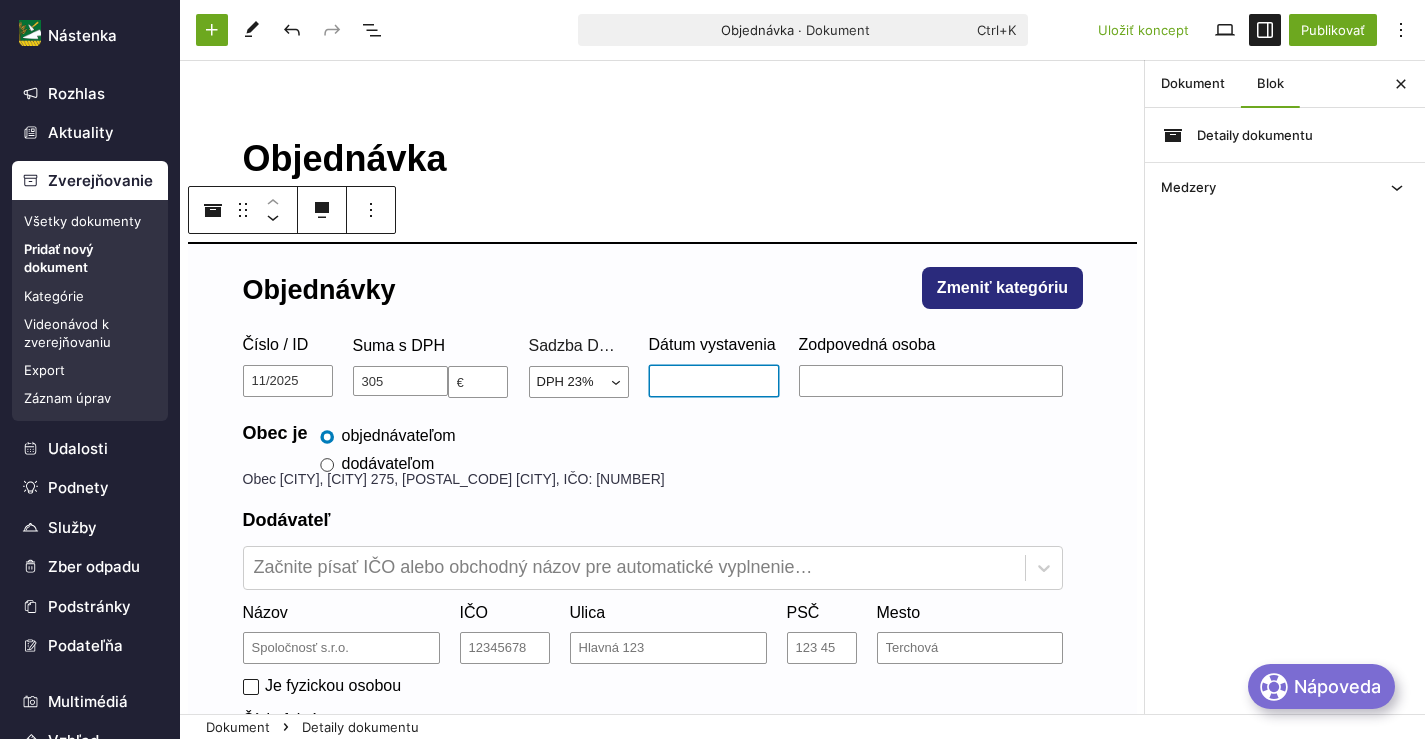 click on "Dátum vystavenia" at bounding box center (714, 381) 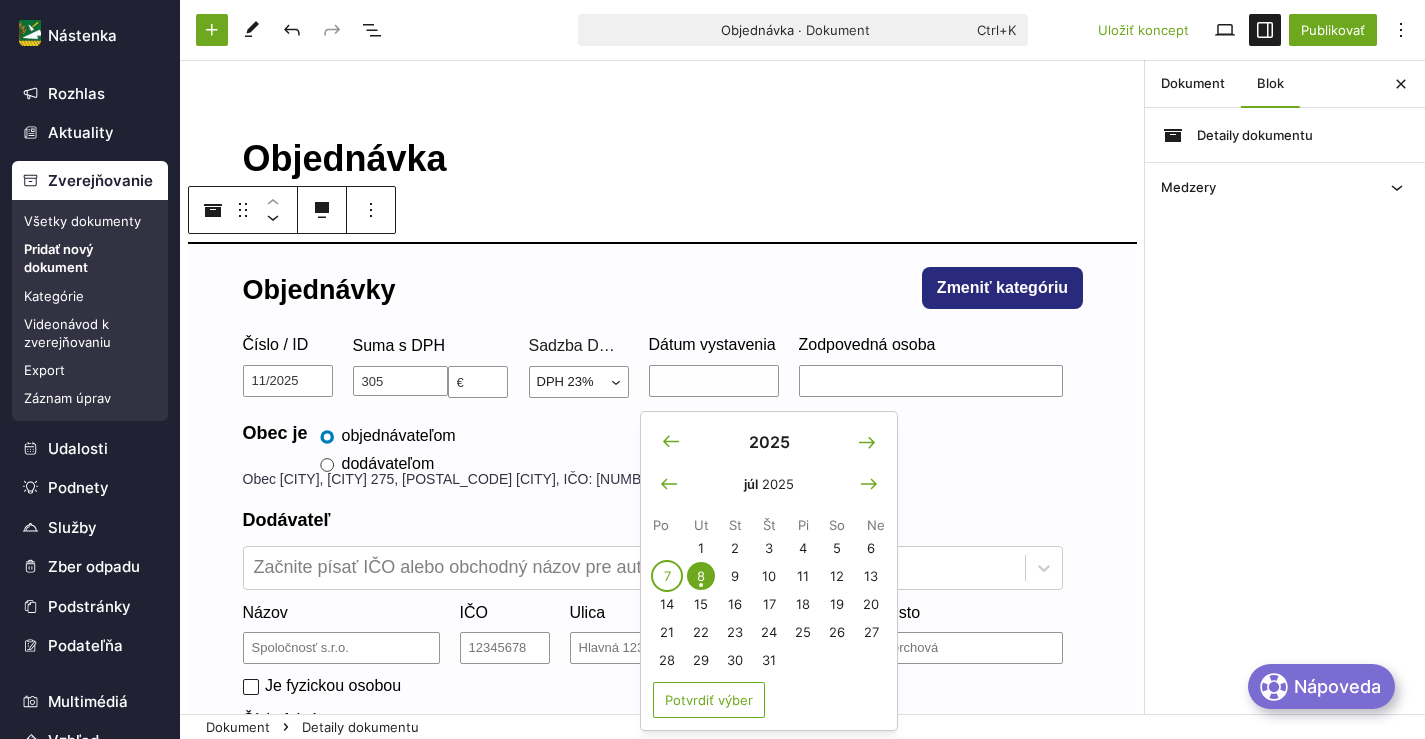 click on "7" at bounding box center [667, 576] 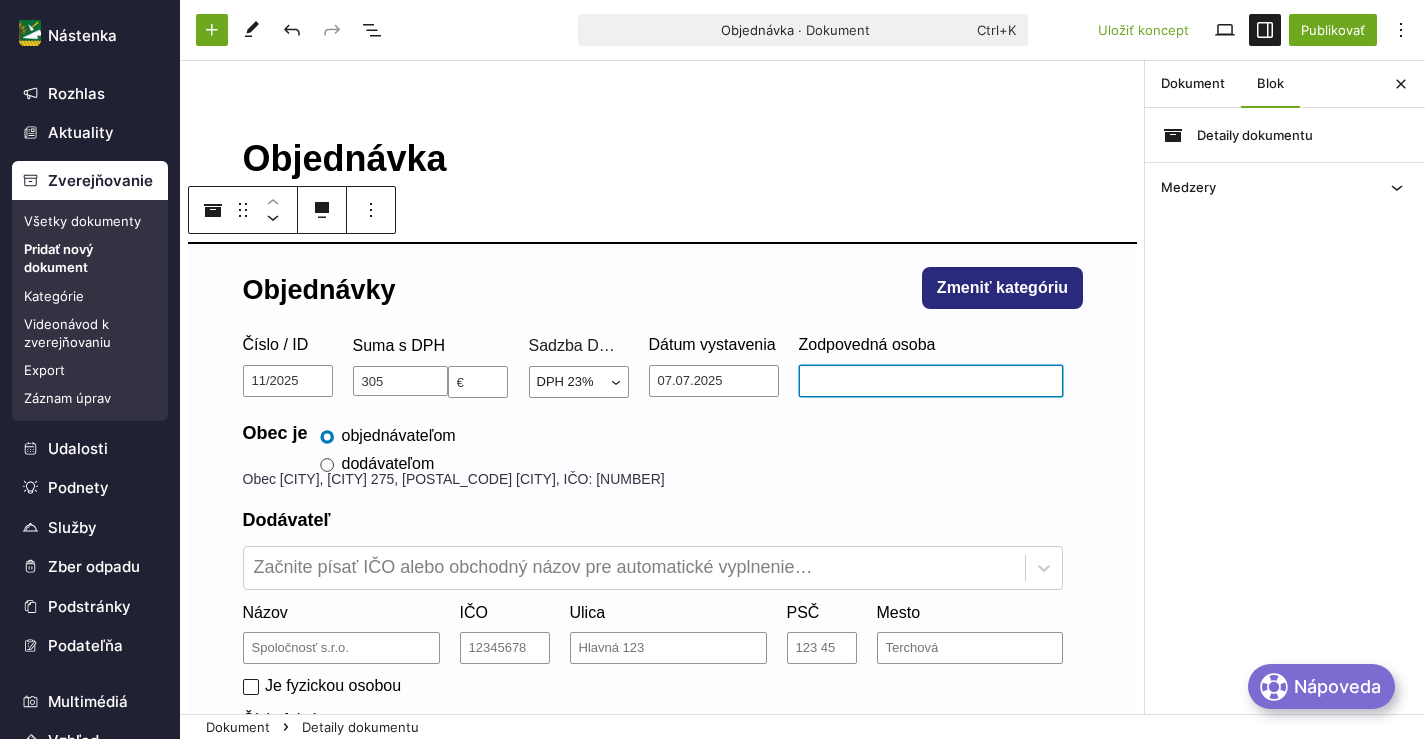 click on "Zodpovedná osoba" at bounding box center (931, 381) 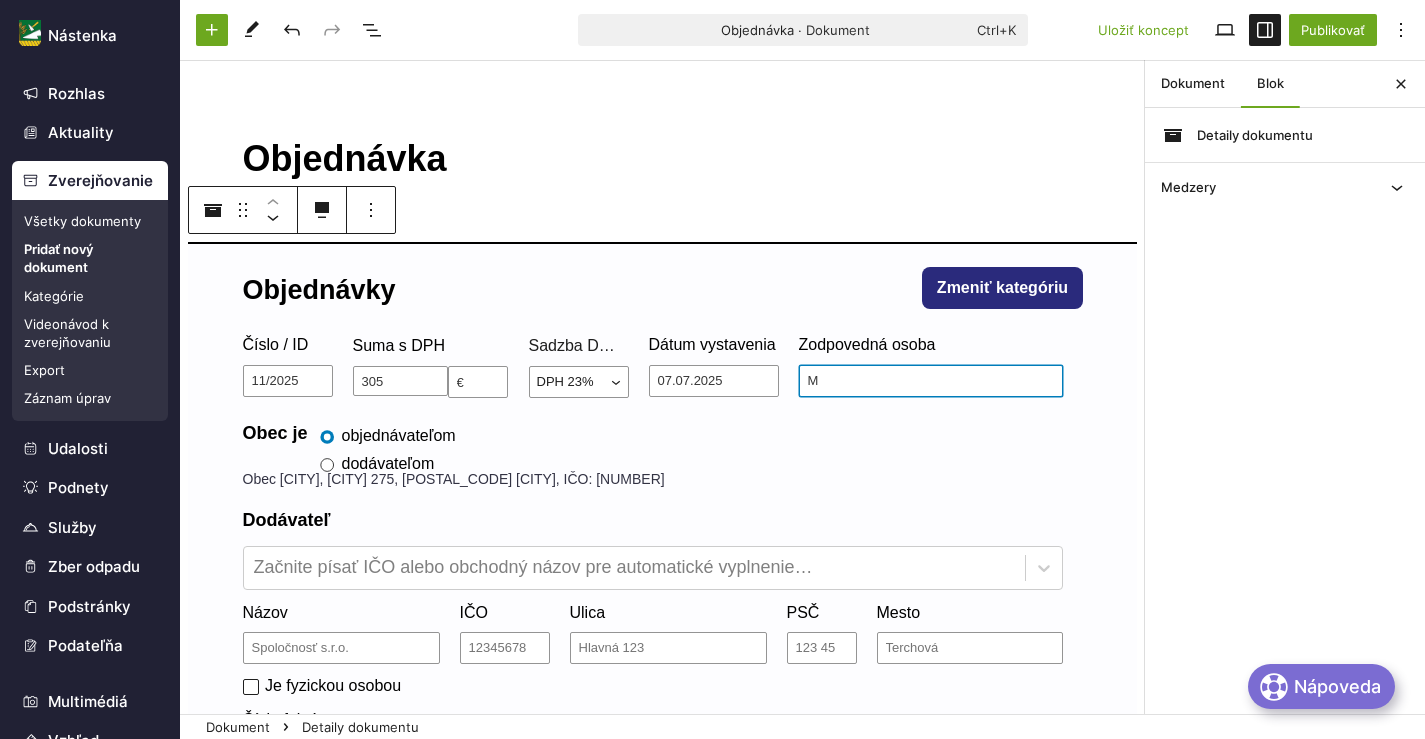 type on "[FIRST] [LAST]" 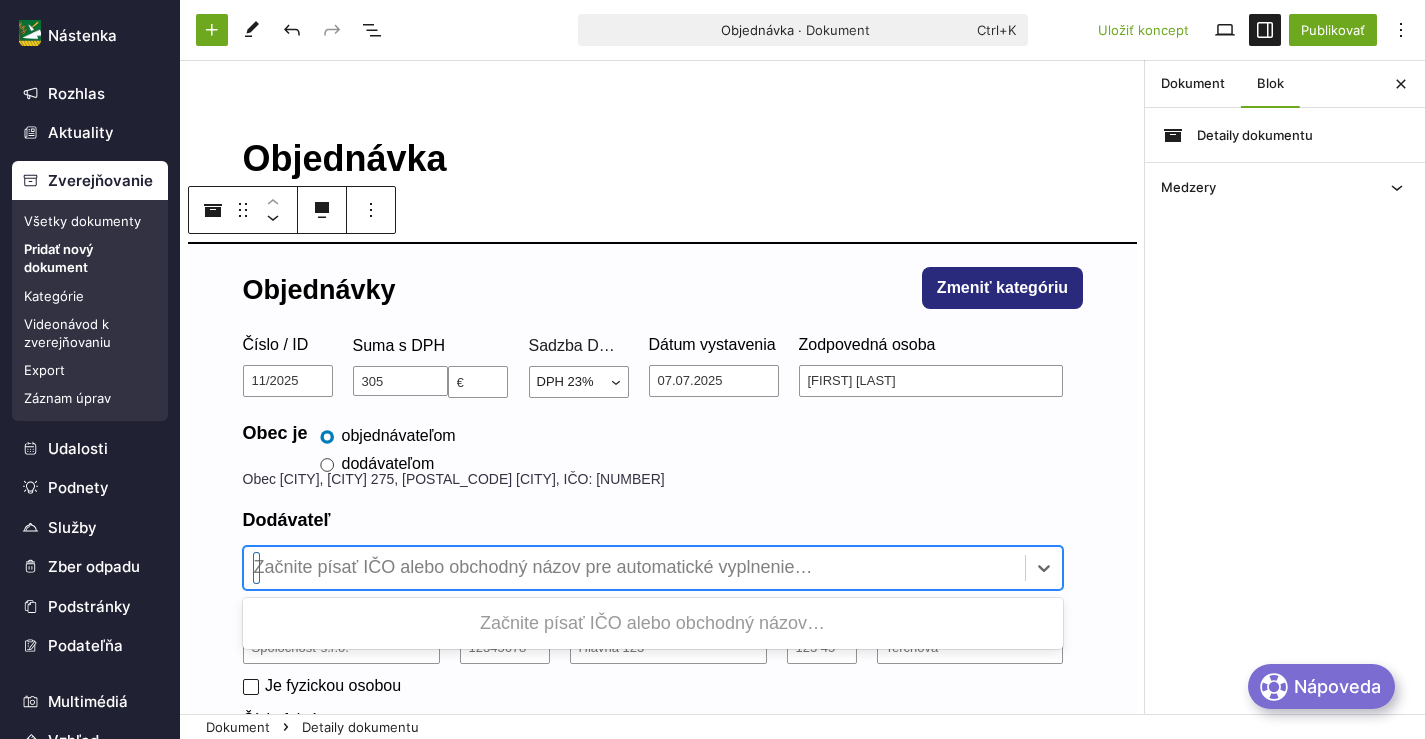 click at bounding box center [634, 568] 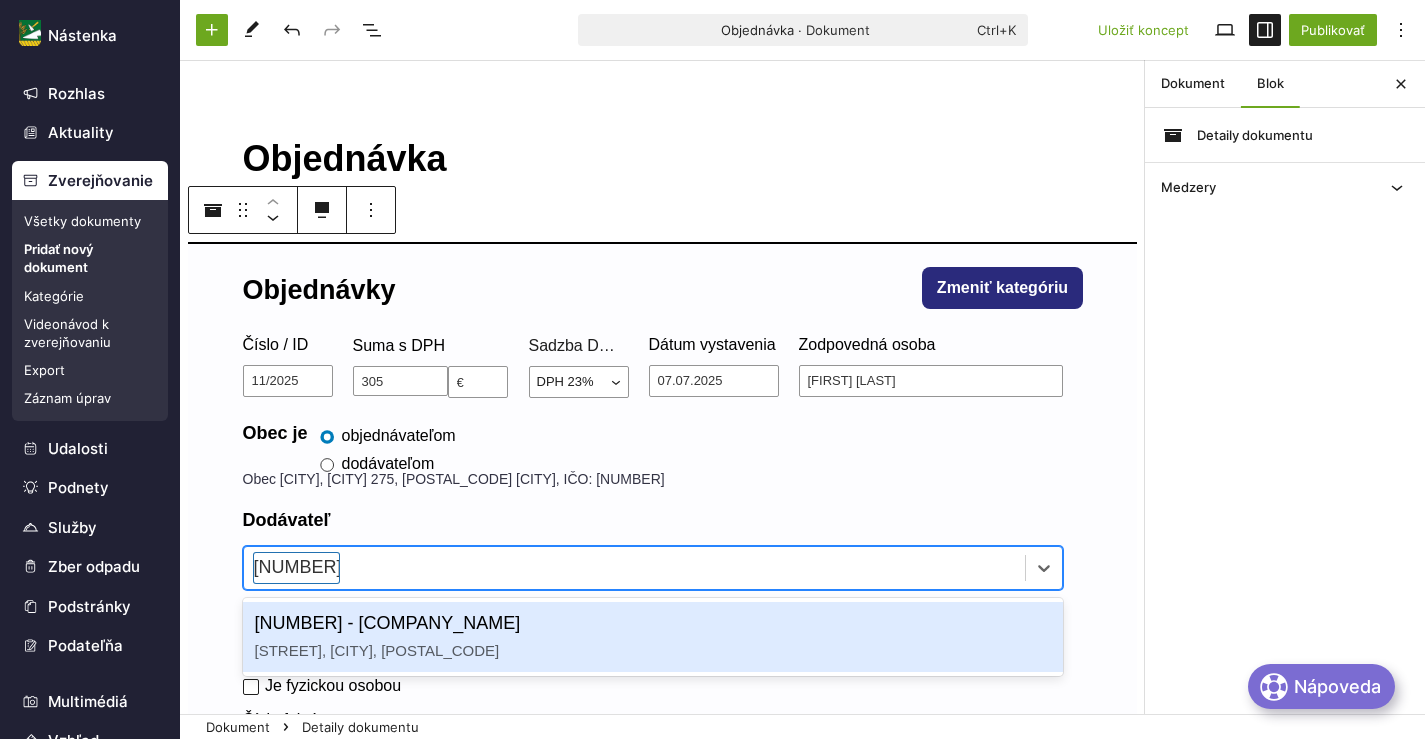 click on "[NUMBER] - [COMPANY_NAME] [STREET], [CITY], [POSTAL_CODE]" at bounding box center [653, 637] 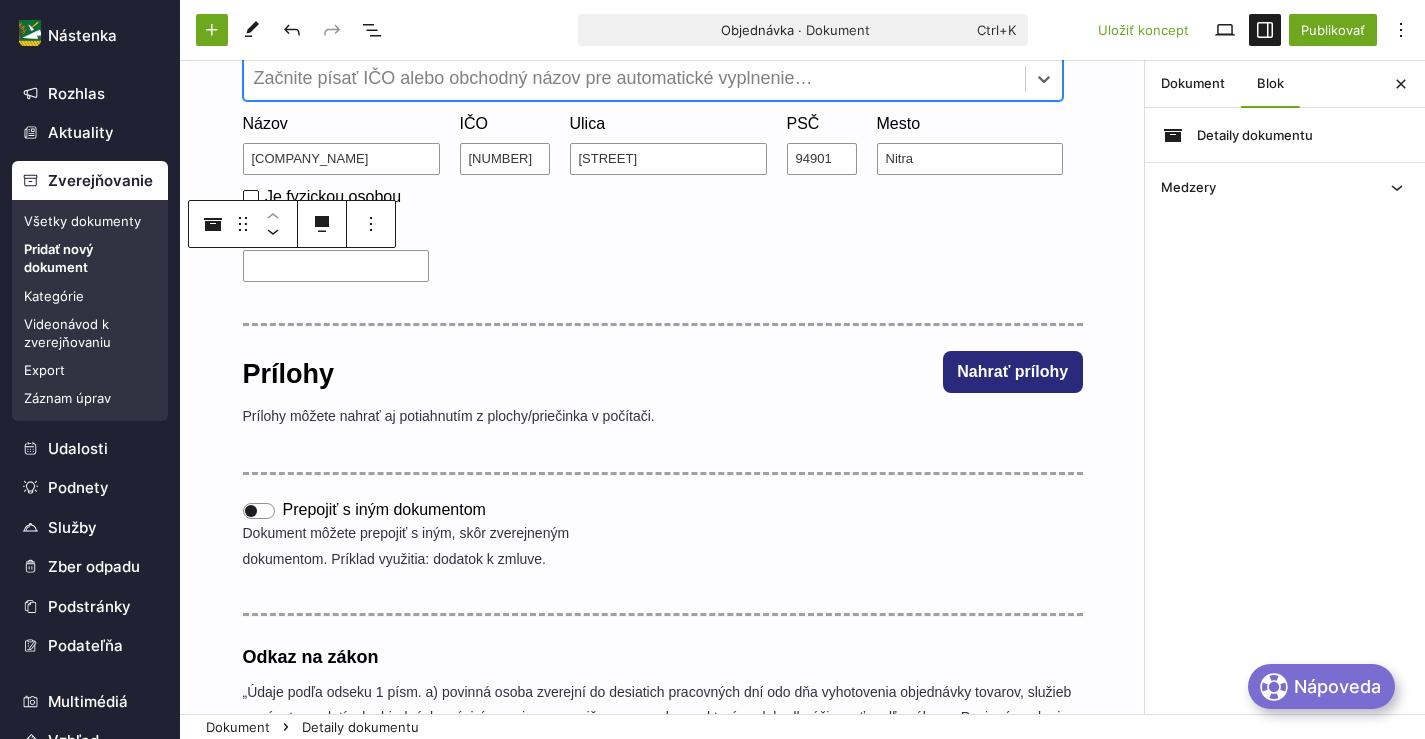 scroll, scrollTop: 700, scrollLeft: 0, axis: vertical 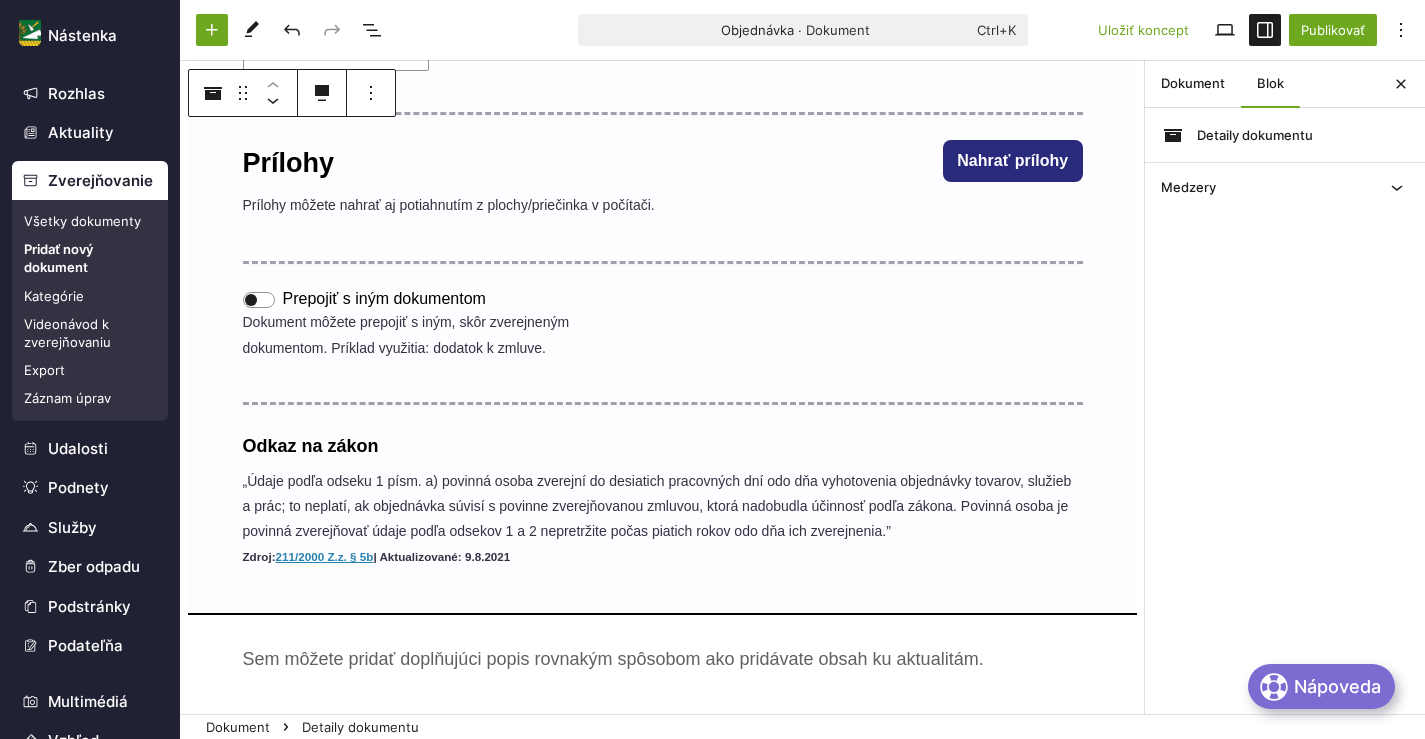 click on "﻿" at bounding box center [663, 659] 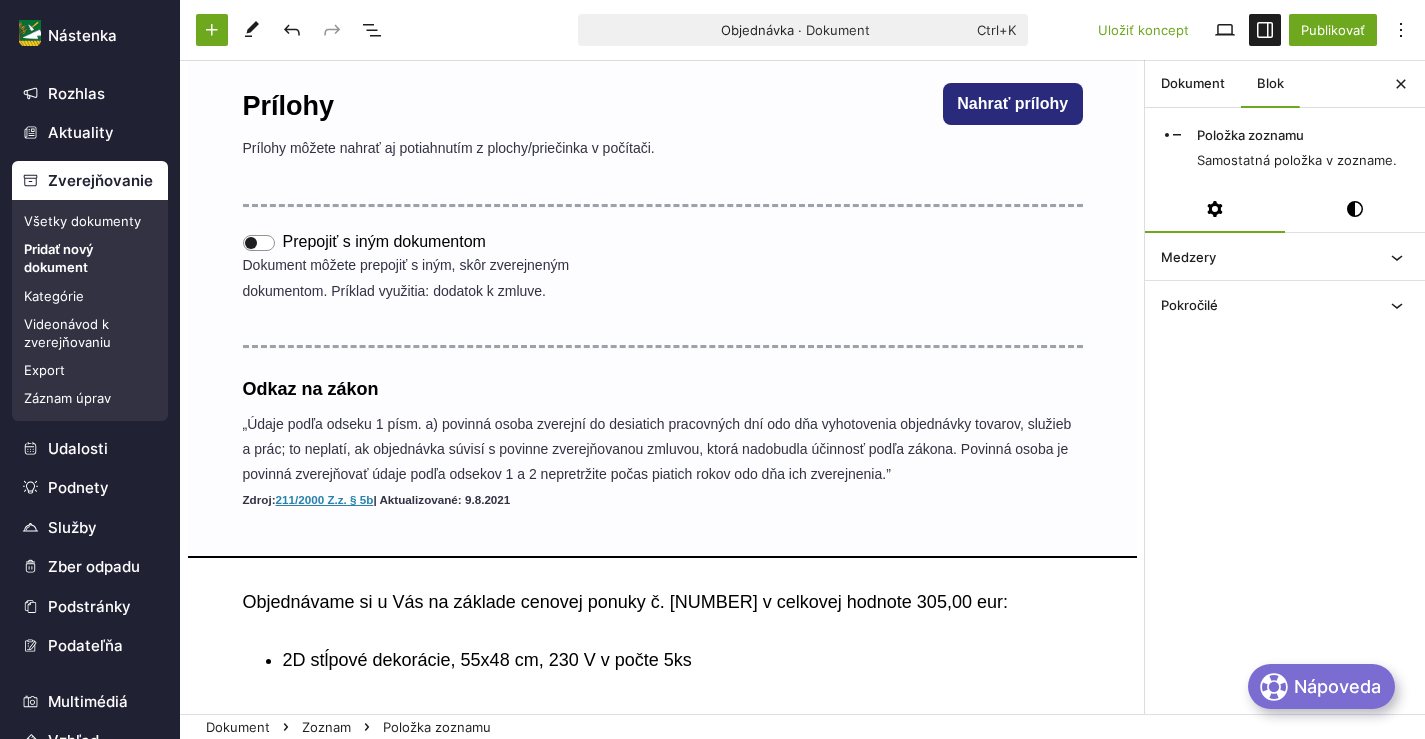 scroll, scrollTop: 784, scrollLeft: 0, axis: vertical 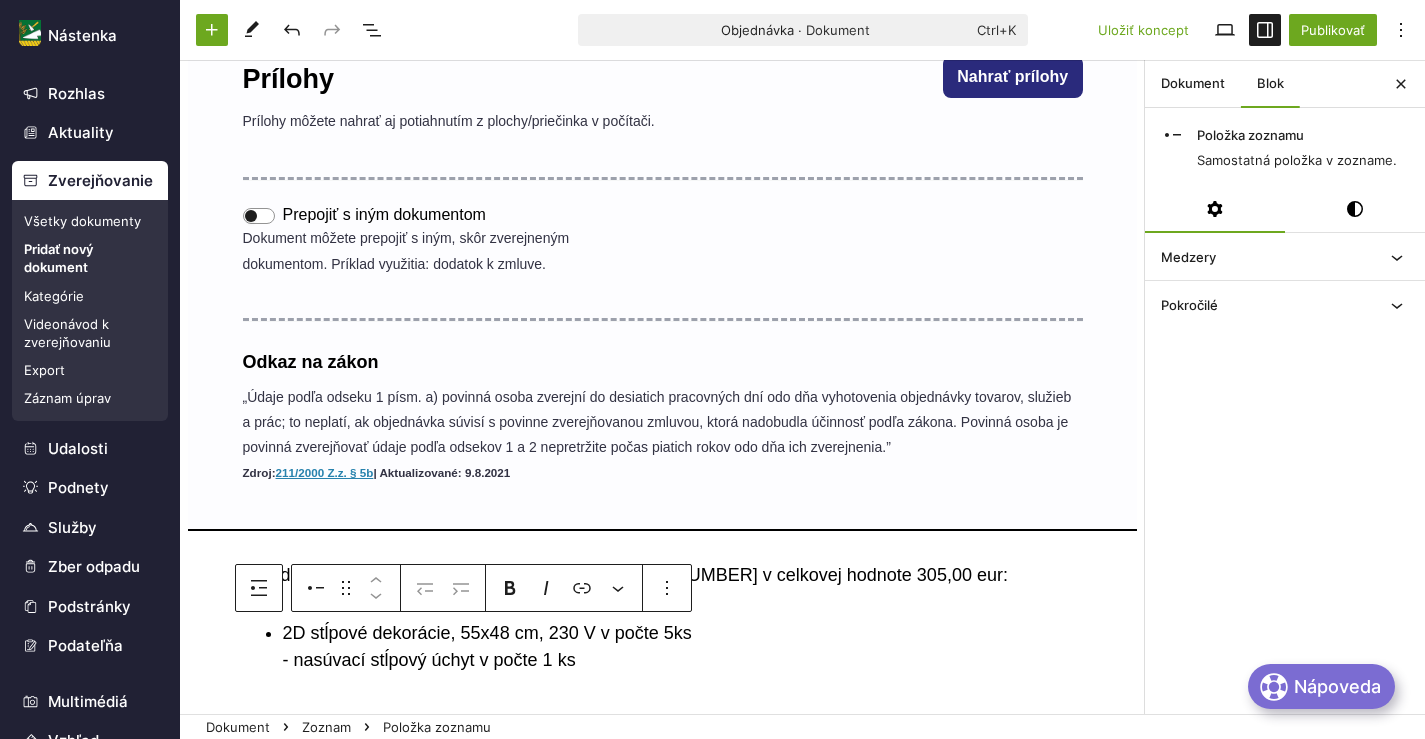 drag, startPoint x: 332, startPoint y: 658, endPoint x: 778, endPoint y: 661, distance: 446.0101 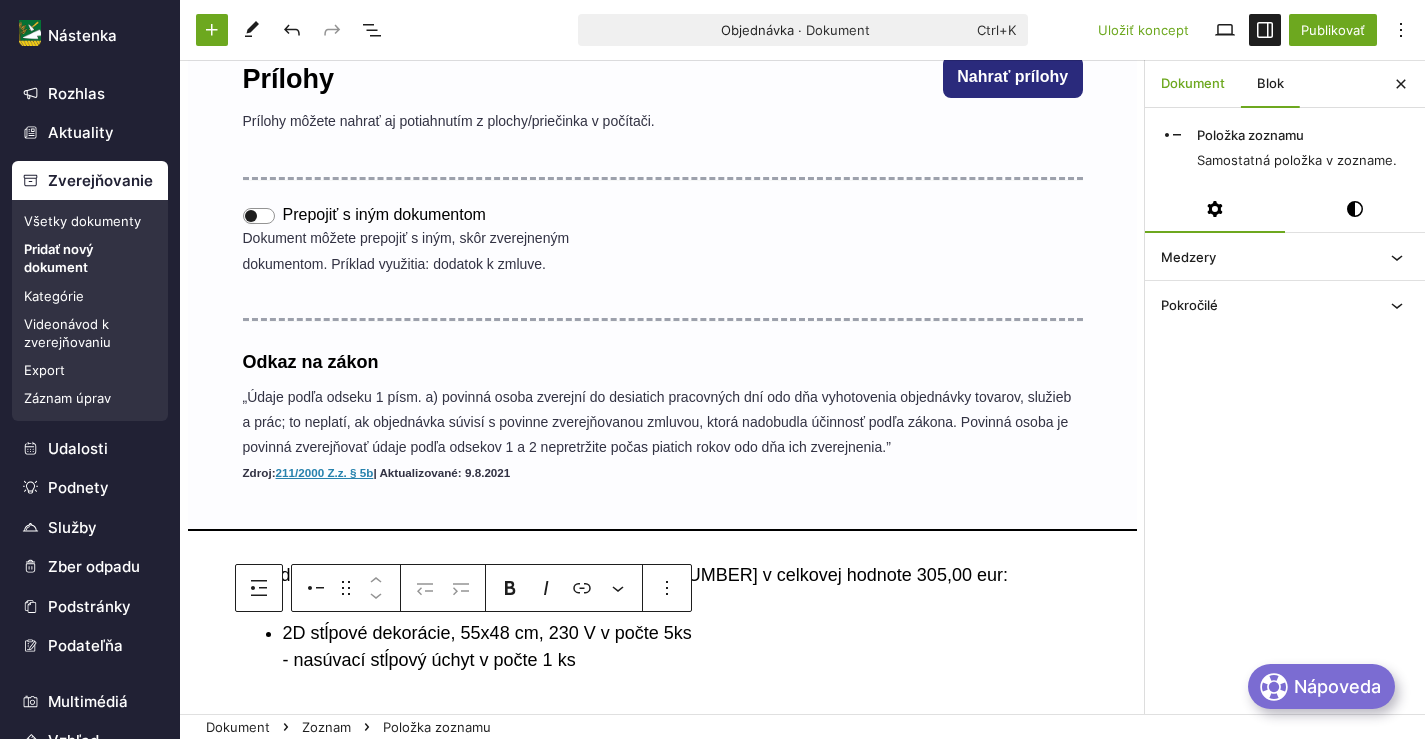 click on "Dokument" at bounding box center [1193, 84] 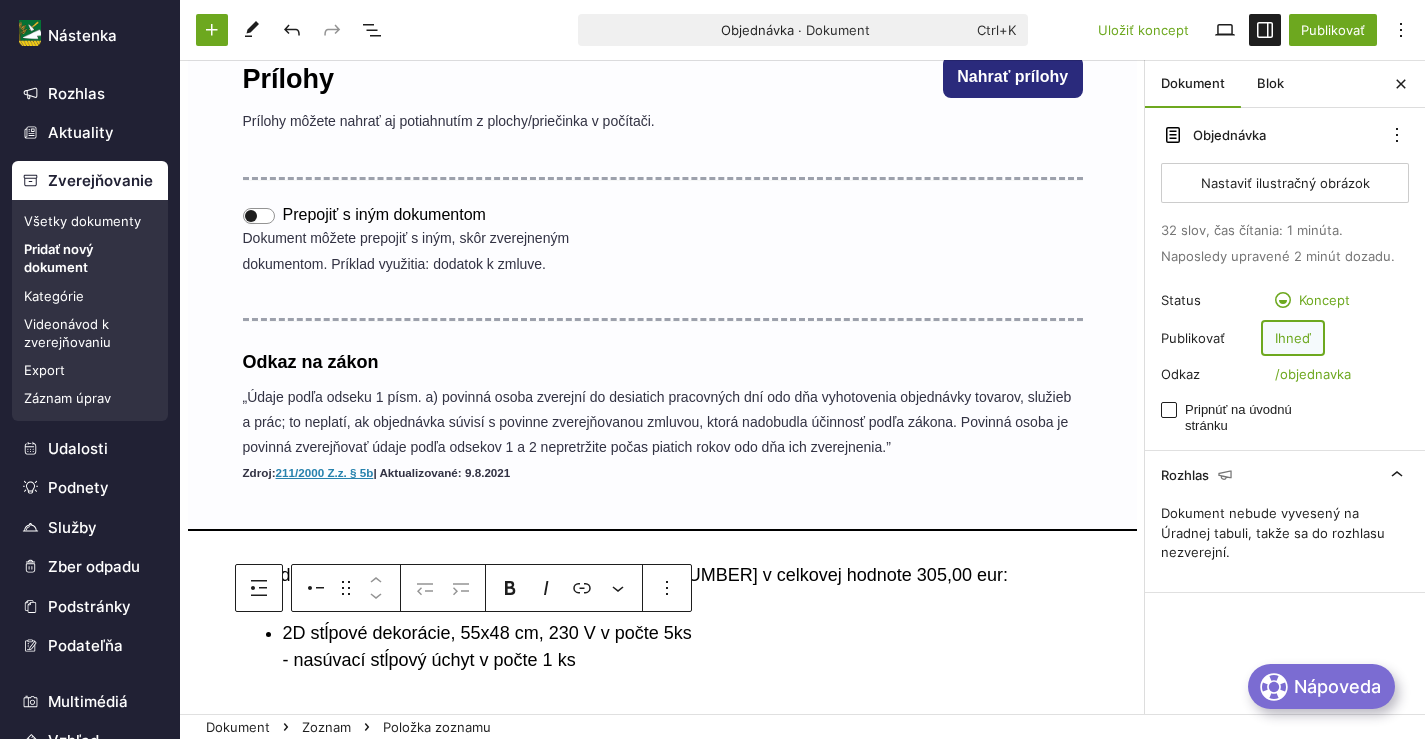 click on "Ihneď" at bounding box center (1293, 338) 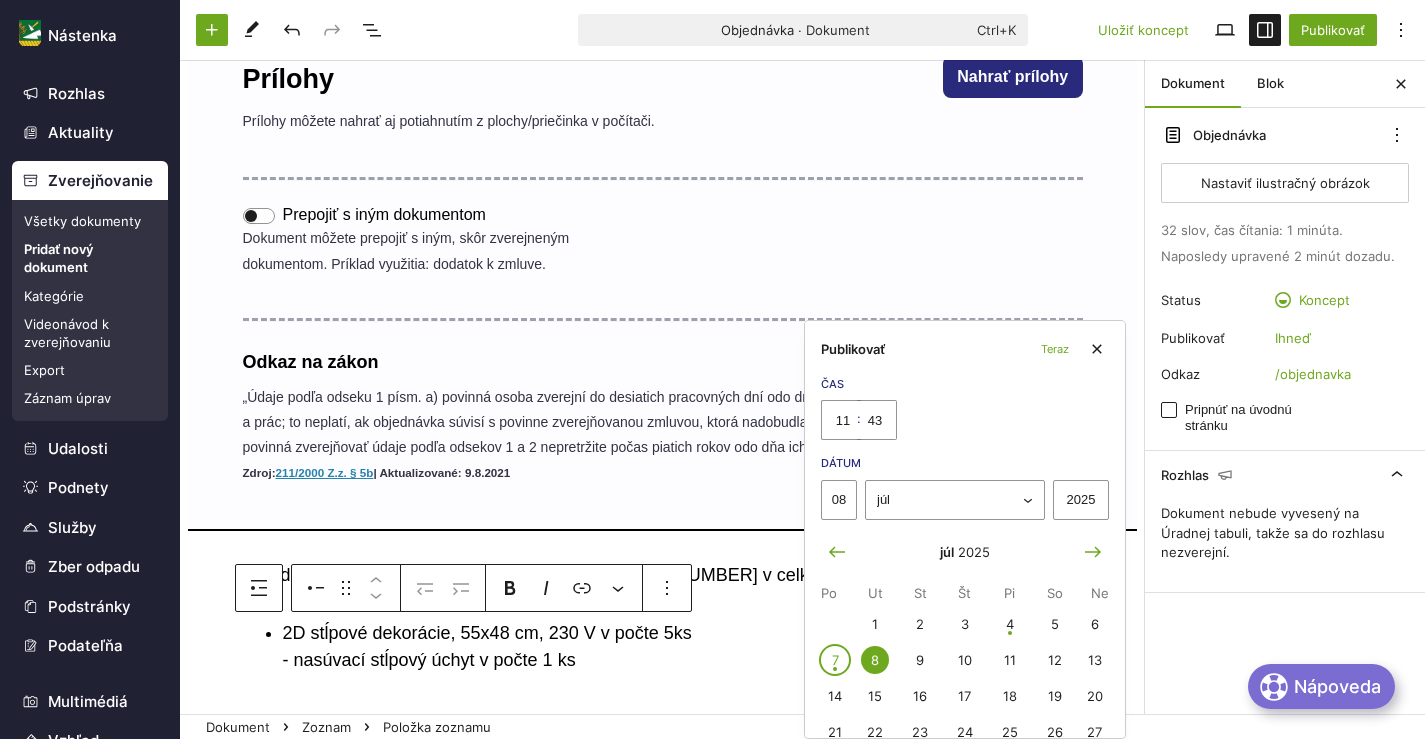 click on "7" at bounding box center [835, 660] 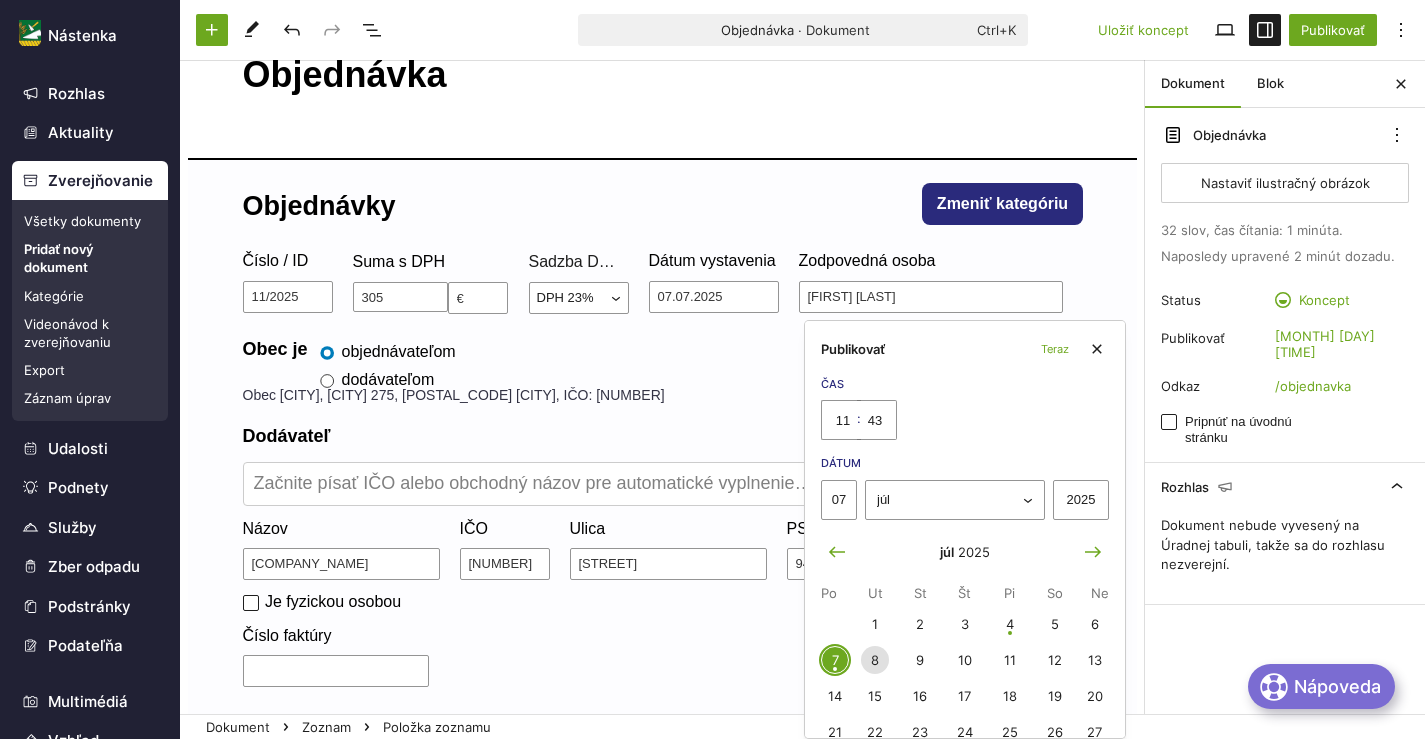 scroll, scrollTop: 0, scrollLeft: 0, axis: both 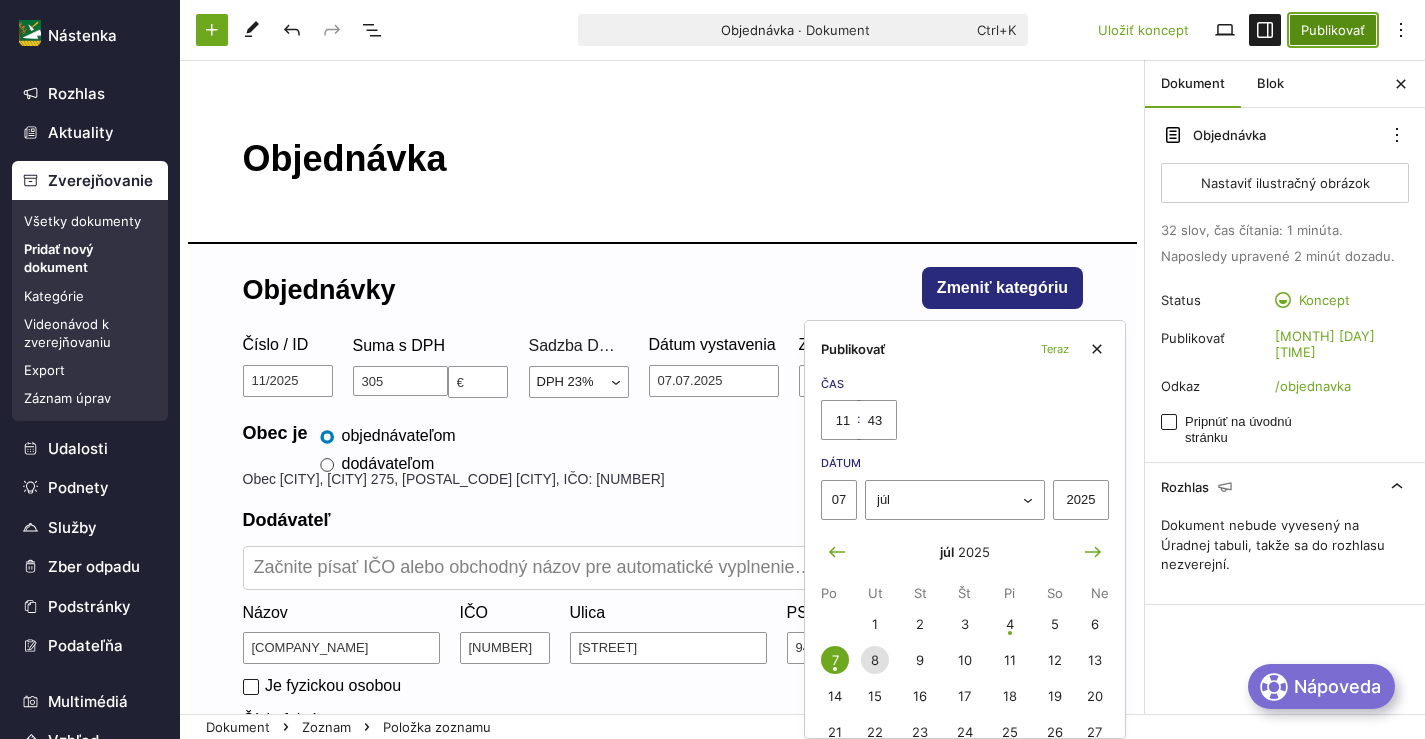 click on "Publikovať" at bounding box center [1333, 30] 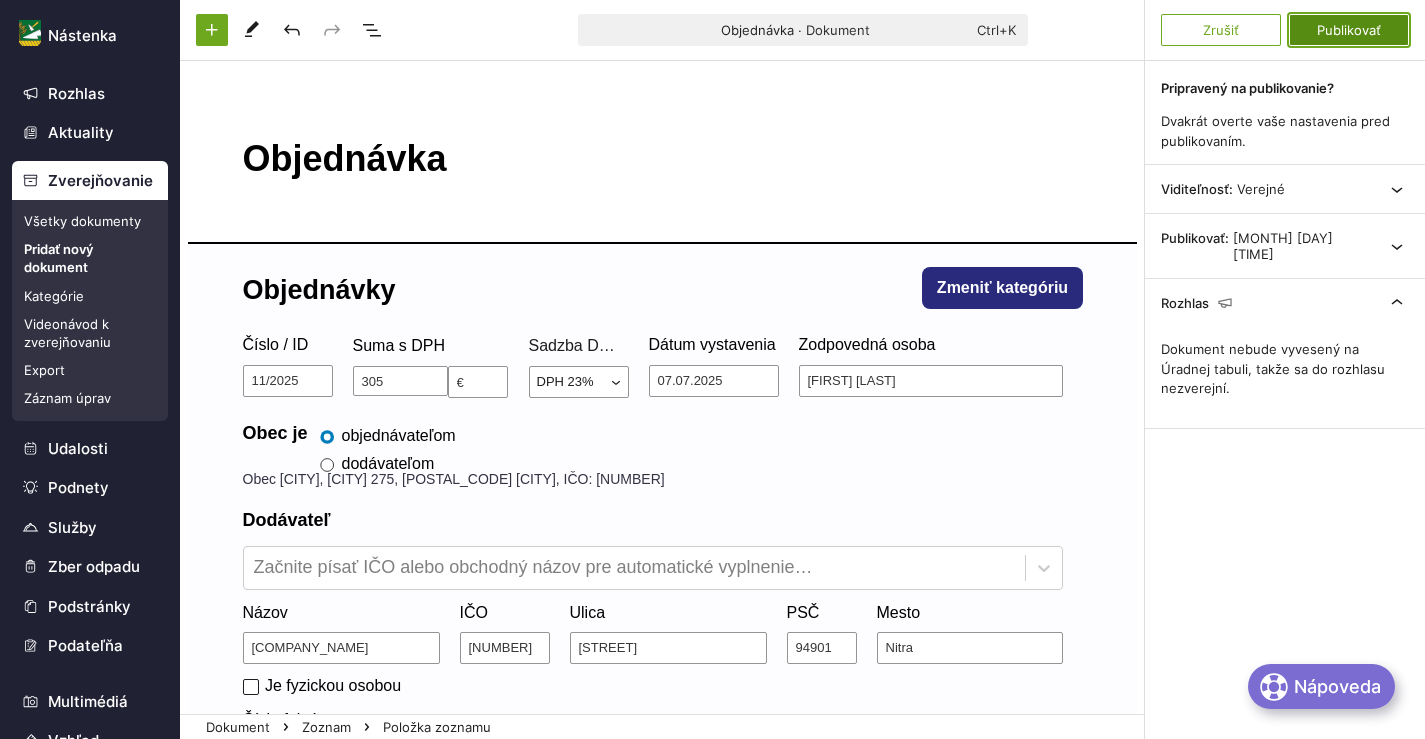 click on "Publikovať" at bounding box center (1349, 30) 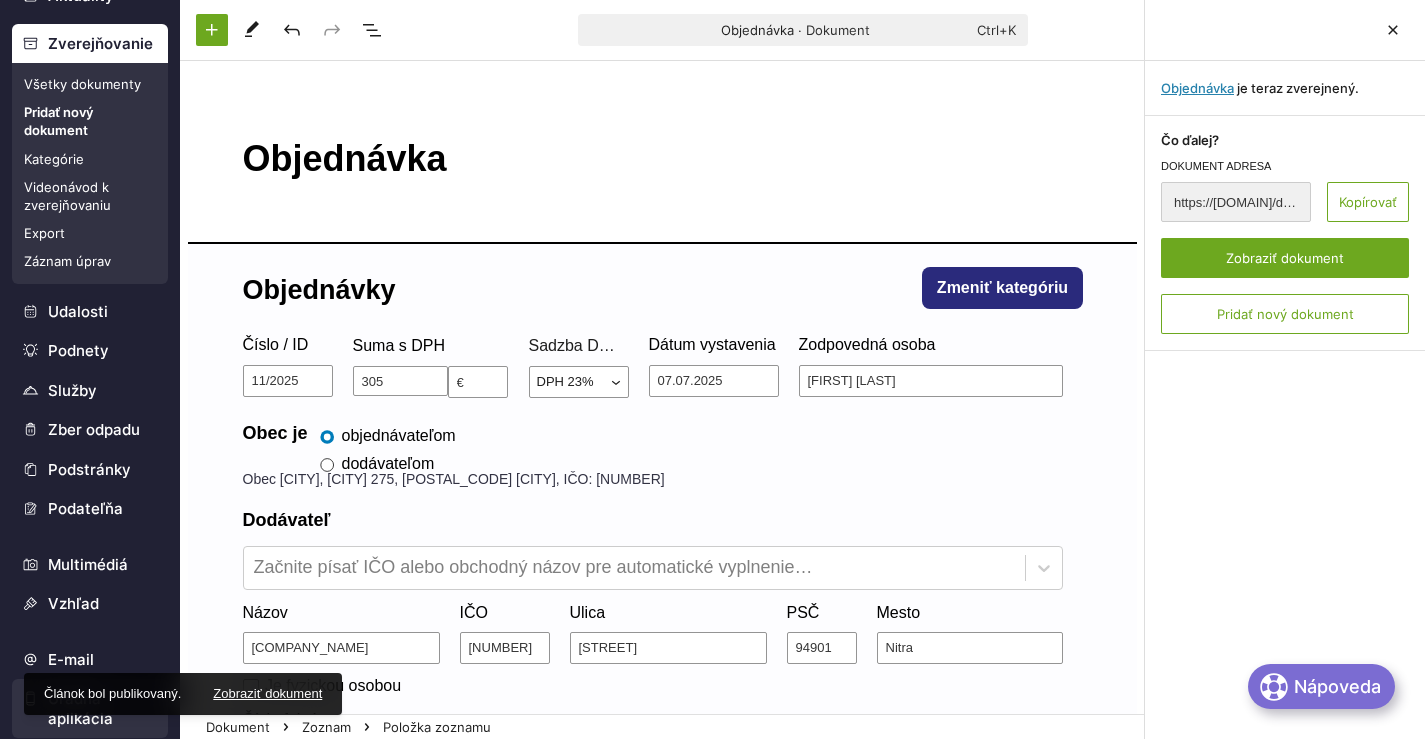scroll, scrollTop: 252, scrollLeft: 0, axis: vertical 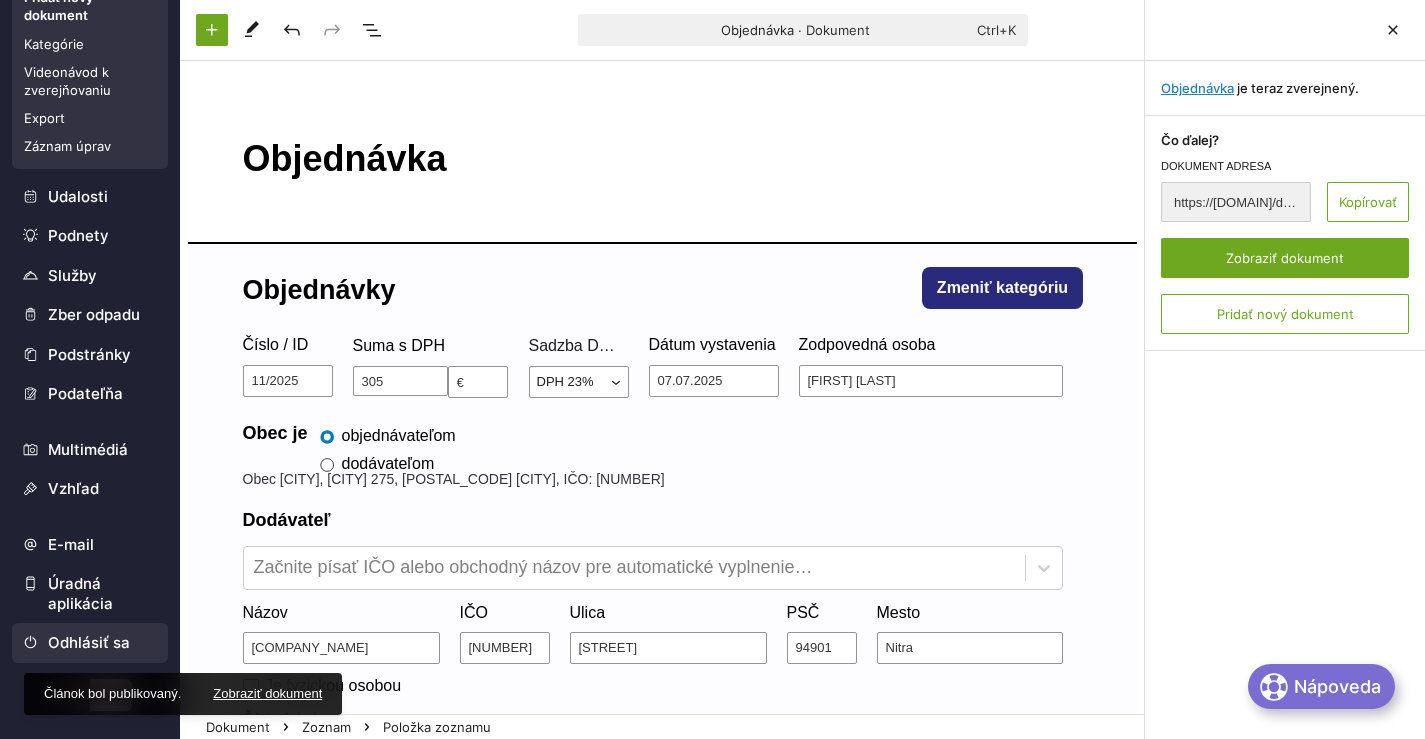 click on "Odhlásiť sa" at bounding box center (90, 643) 